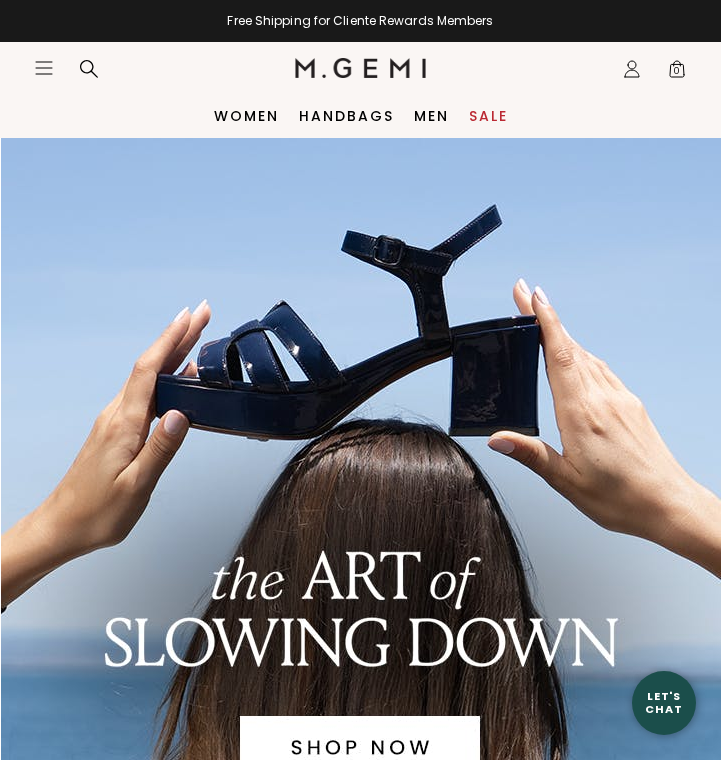 scroll, scrollTop: 0, scrollLeft: 0, axis: both 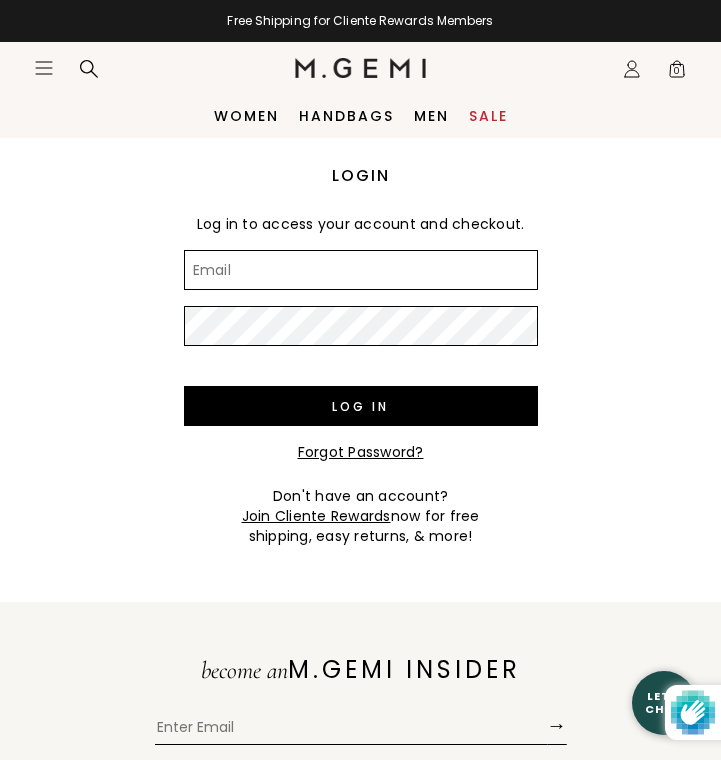 type on "[EMAIL]" 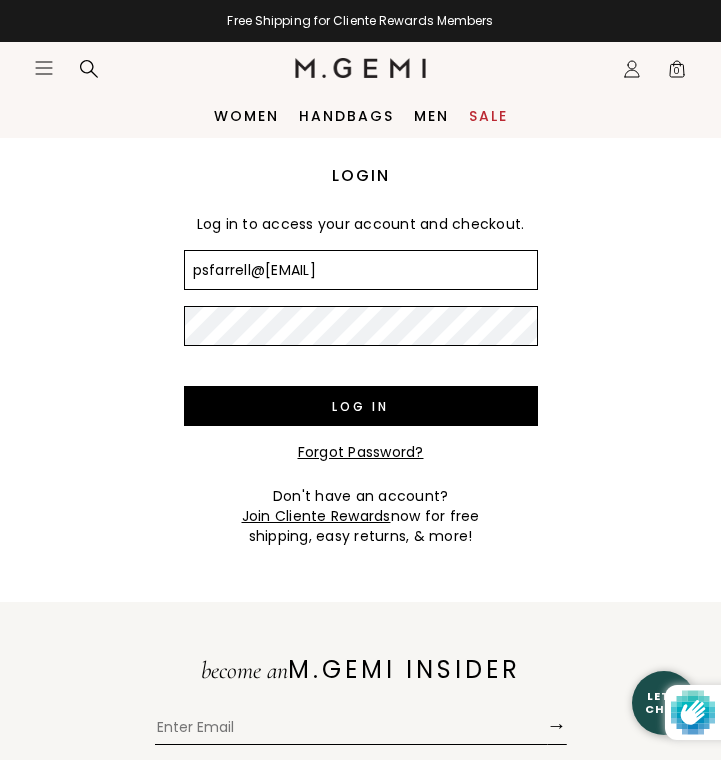 click on "Log in" at bounding box center (361, 406) 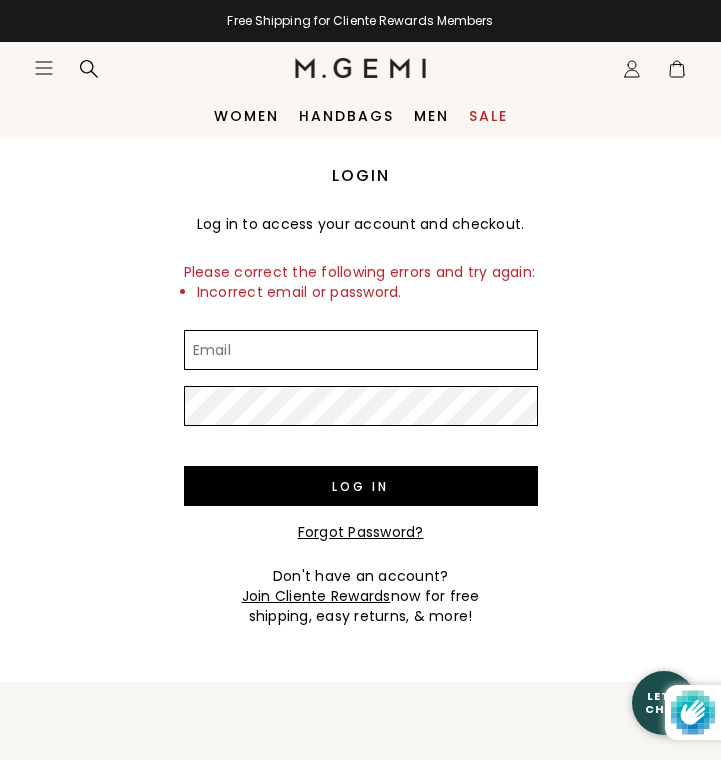 scroll, scrollTop: 0, scrollLeft: 0, axis: both 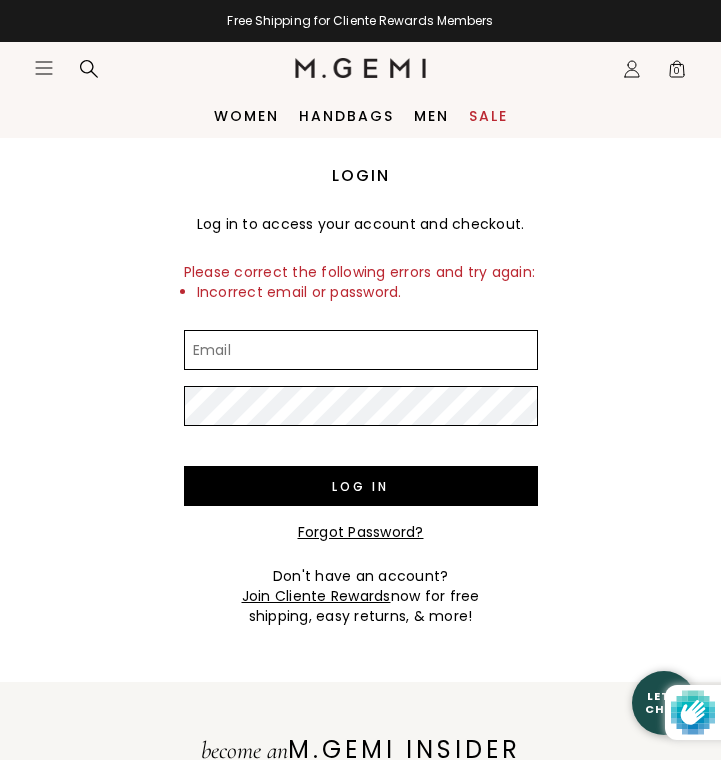 click on "Email" at bounding box center (361, 350) 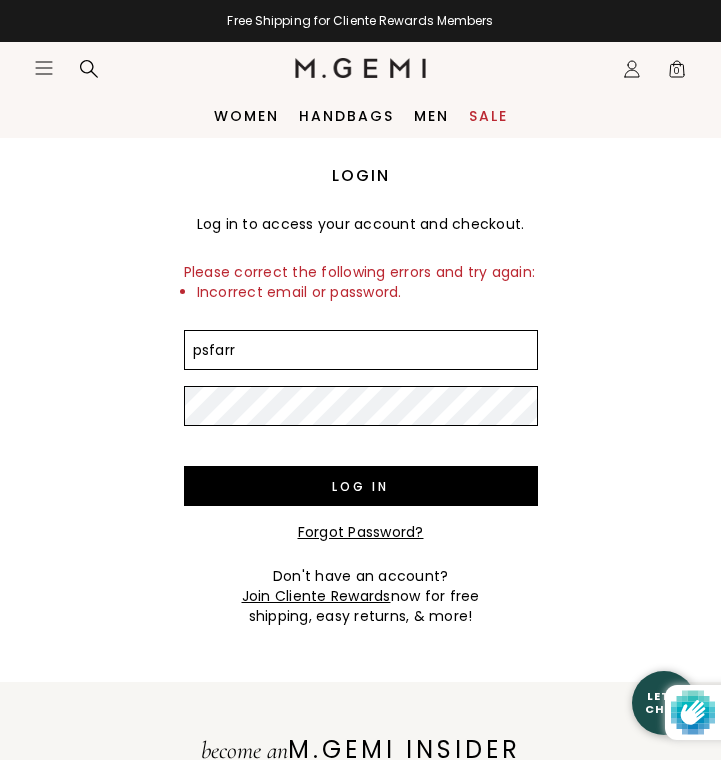 type on "psfarrell@comcast.net" 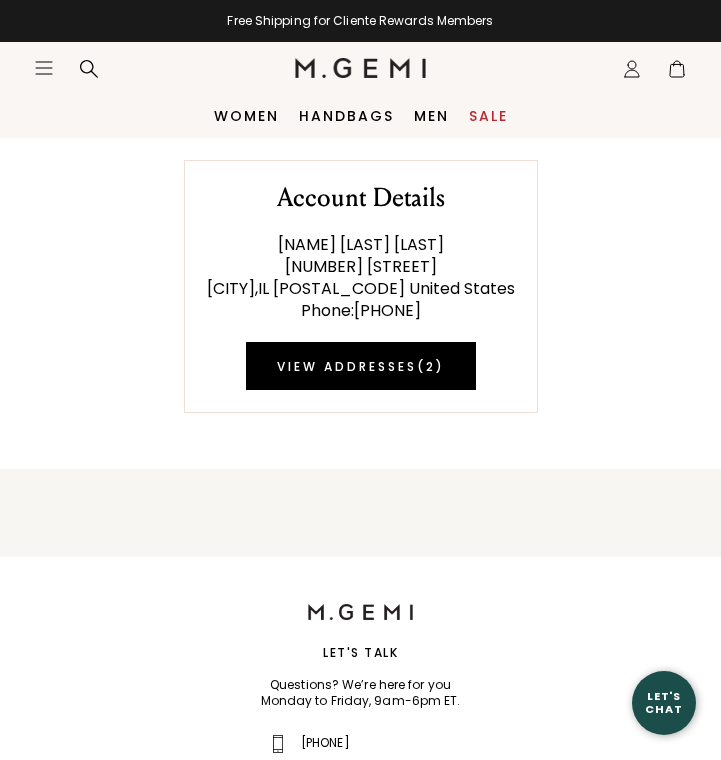 scroll, scrollTop: 0, scrollLeft: 0, axis: both 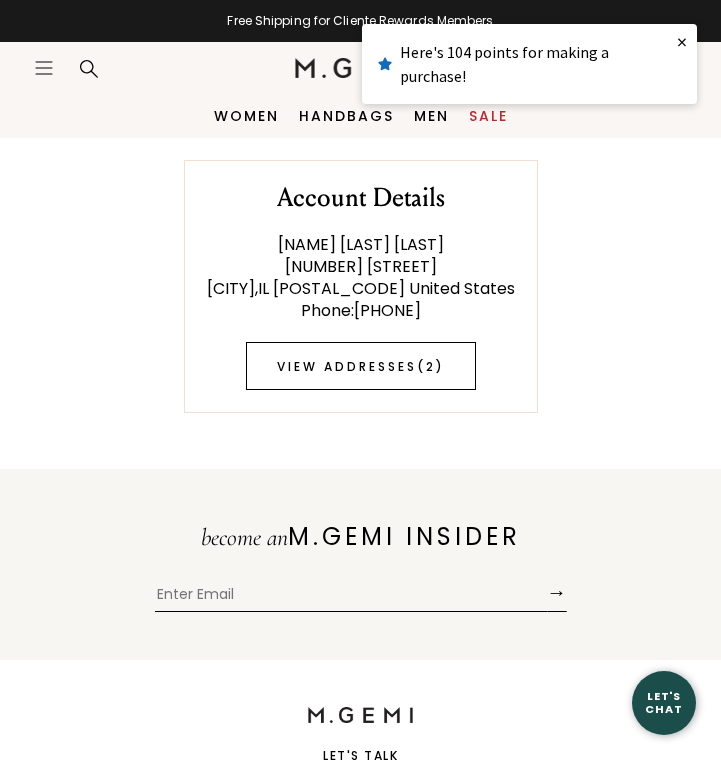 click on "View Addresses  ( 2 )" at bounding box center (361, 366) 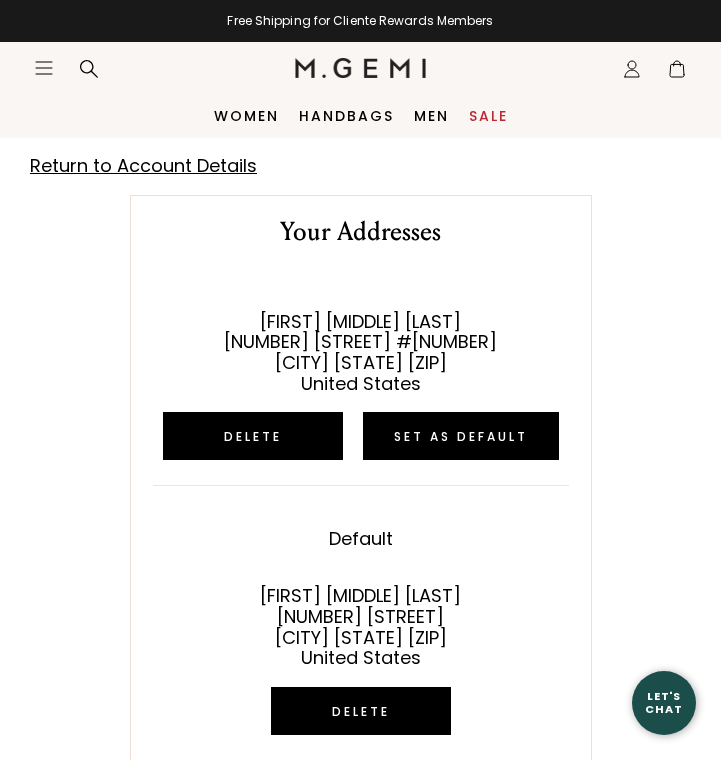 scroll, scrollTop: 0, scrollLeft: 0, axis: both 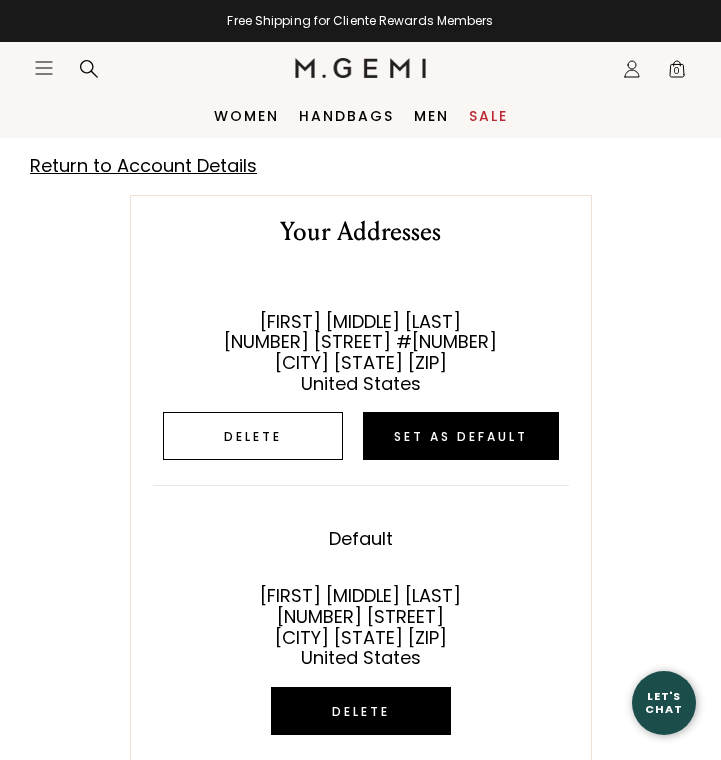 click on "Delete" at bounding box center [253, 436] 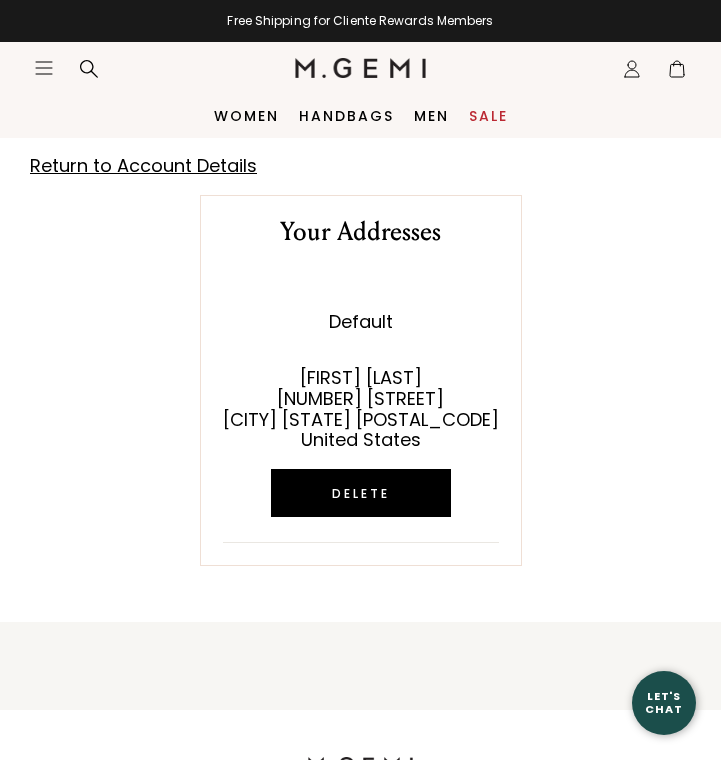 scroll, scrollTop: 0, scrollLeft: 0, axis: both 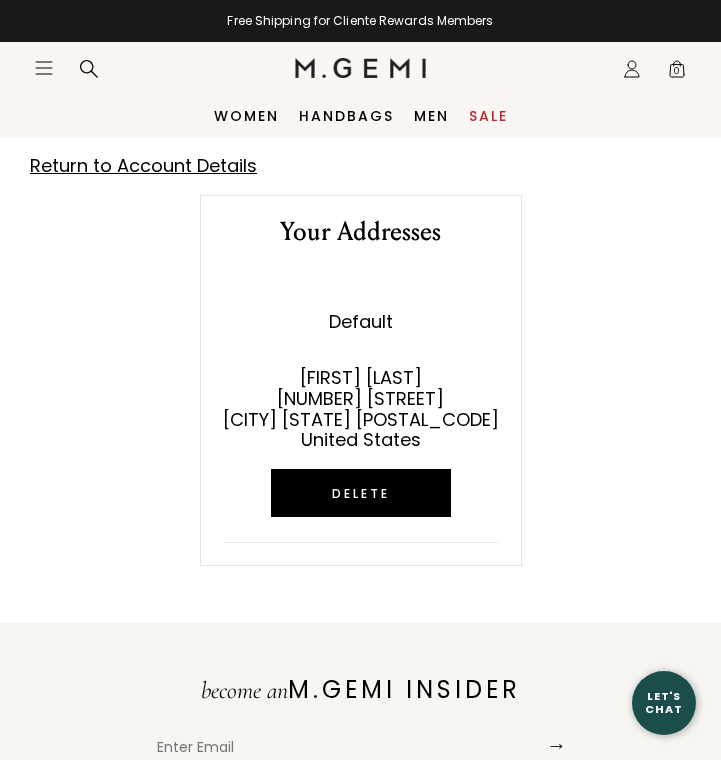 click on "Return to Account Details" at bounding box center [143, 165] 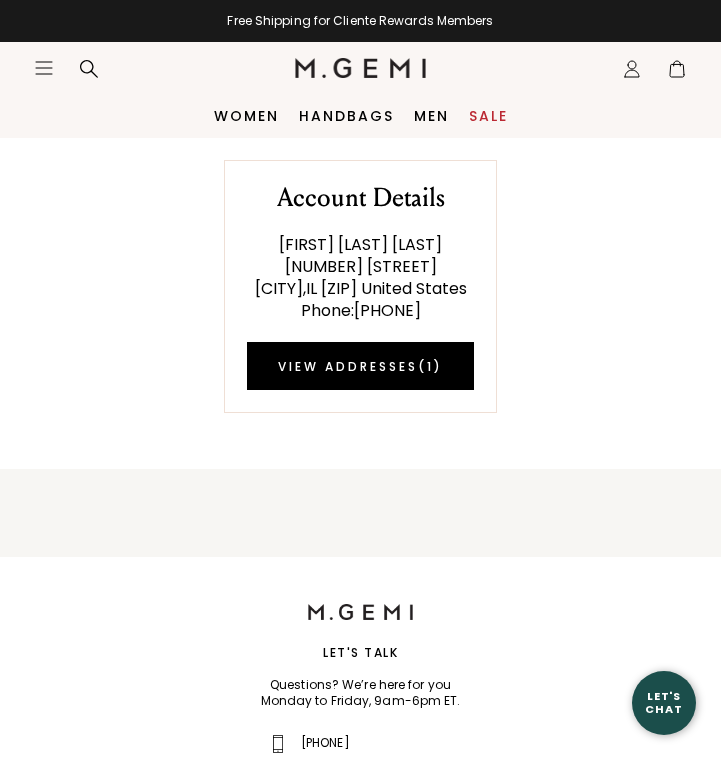 scroll, scrollTop: 0, scrollLeft: 0, axis: both 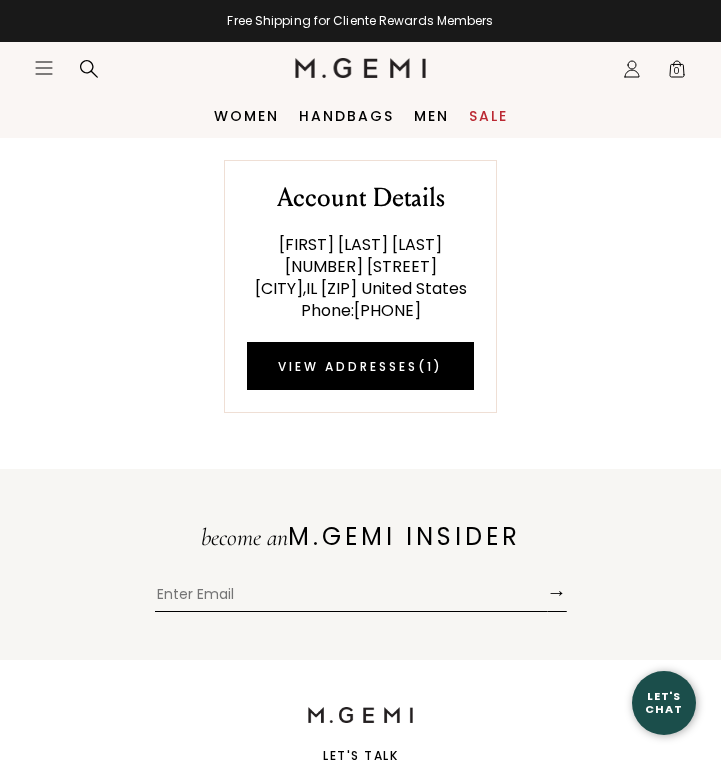 click on "Icons/20x20/profile@2x" 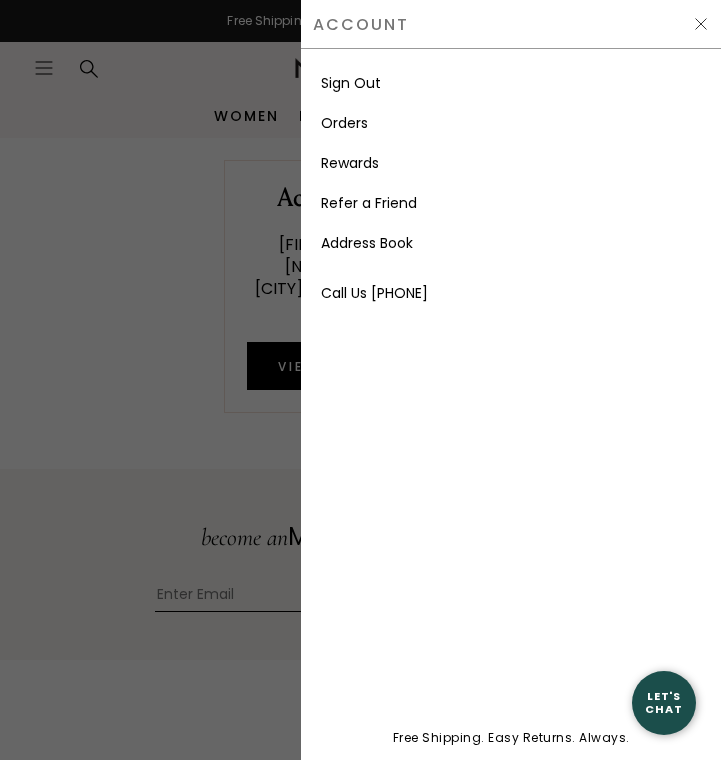 click on "Rewards" at bounding box center [350, 163] 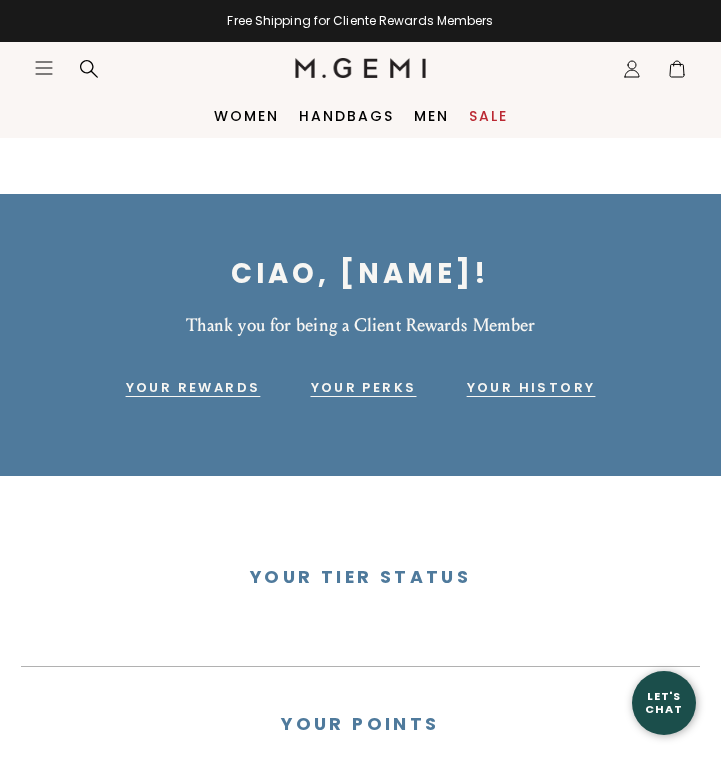 scroll, scrollTop: 0, scrollLeft: 0, axis: both 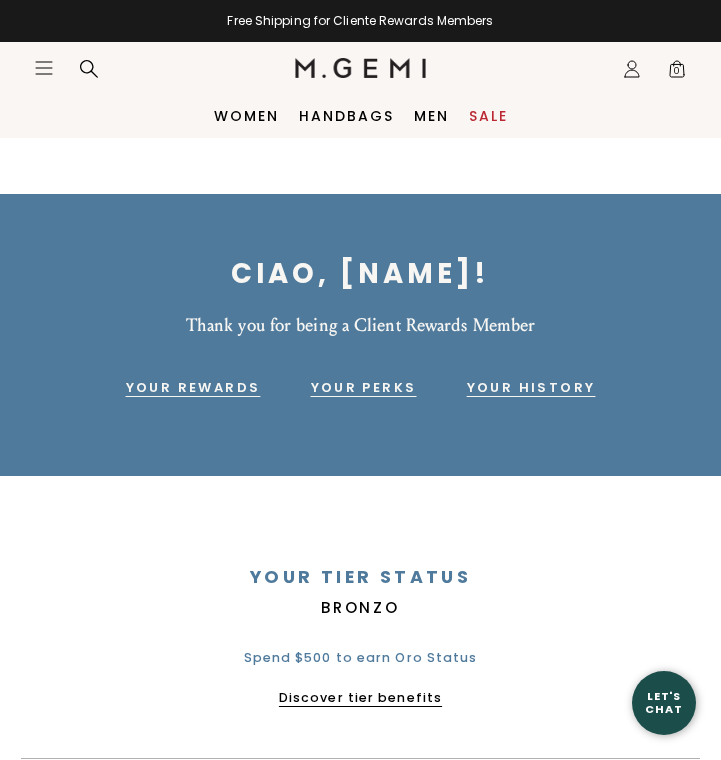 click on "Your History" at bounding box center (531, 388) 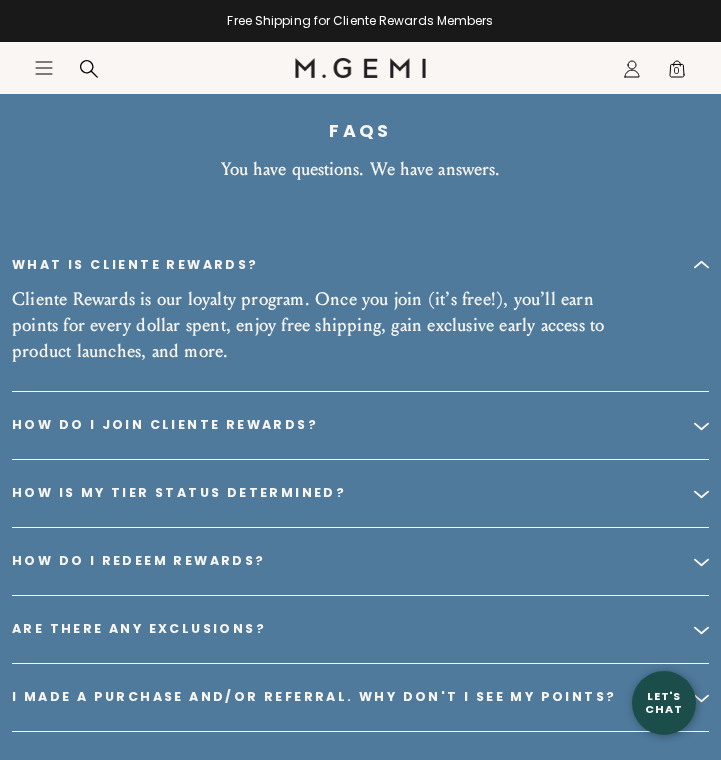 scroll, scrollTop: 2986, scrollLeft: 0, axis: vertical 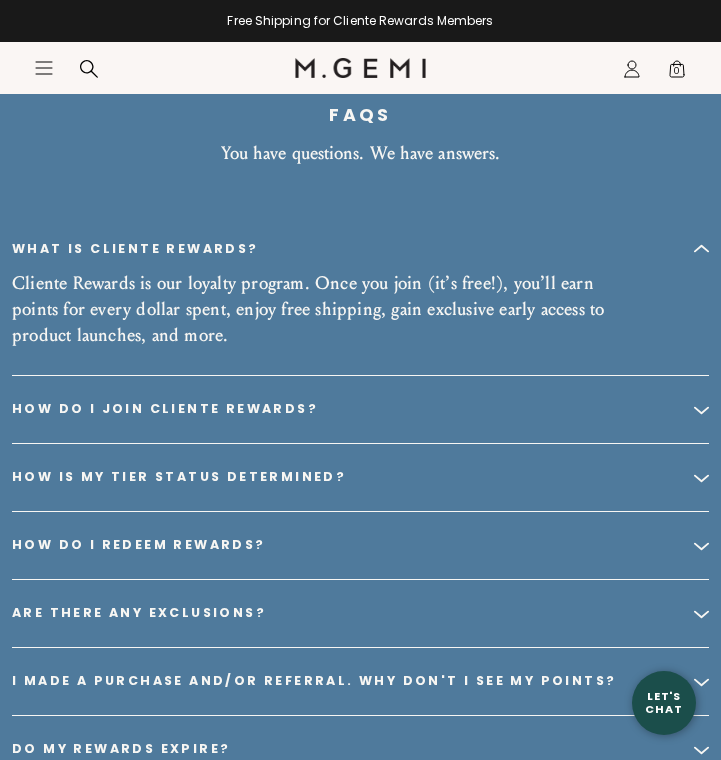 click on "Let's Chat" at bounding box center [664, 702] 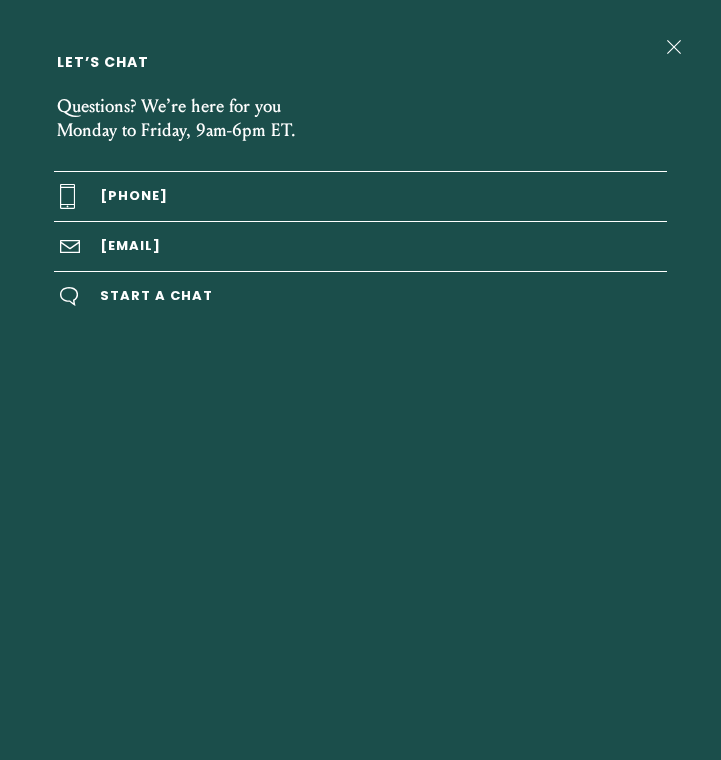 click on "[EMAIL]" at bounding box center (360, 246) 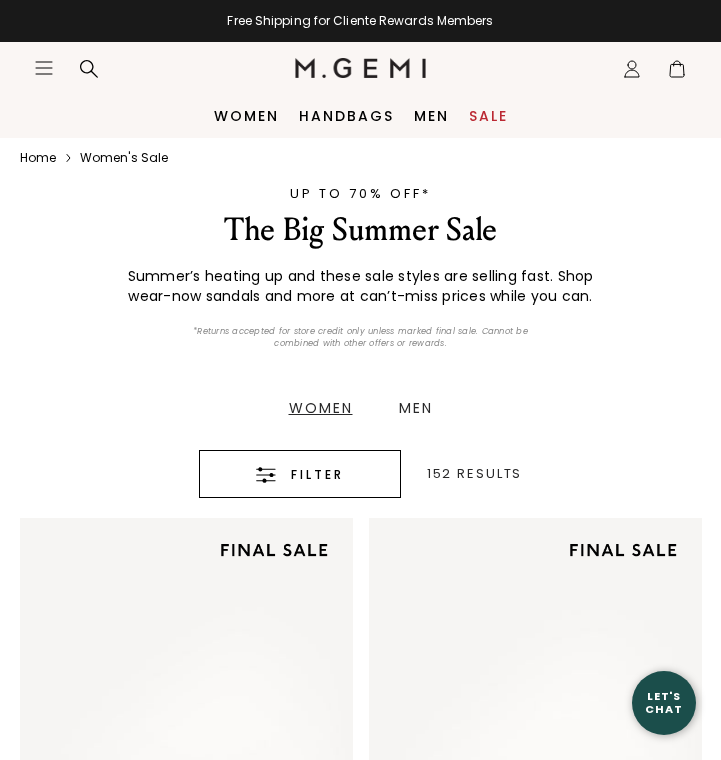 scroll, scrollTop: 0, scrollLeft: 0, axis: both 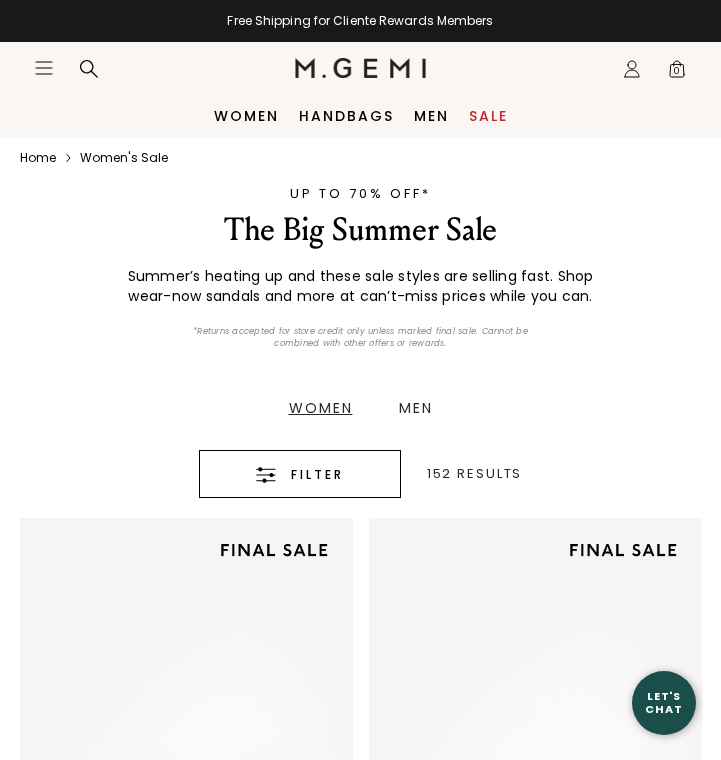 click on "Women" at bounding box center [321, 408] 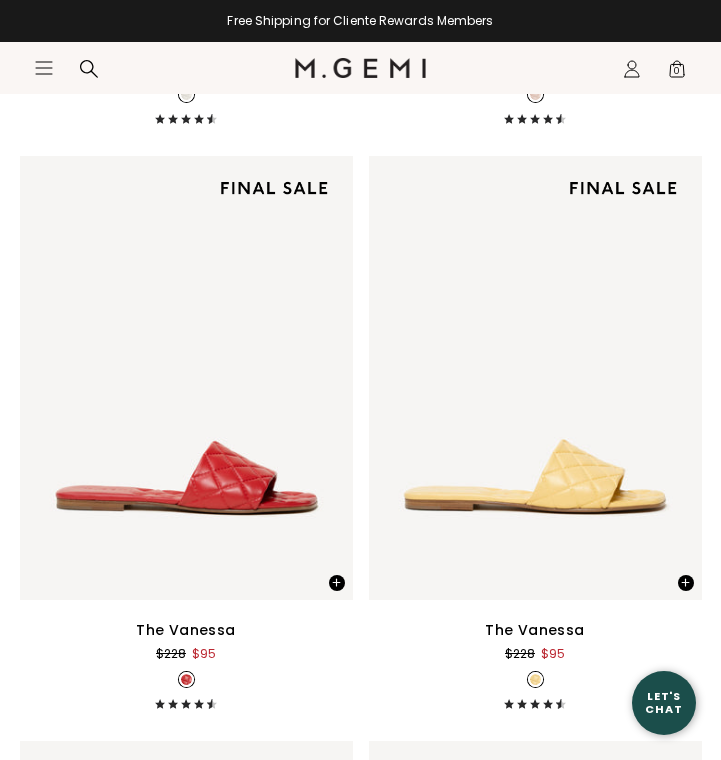 scroll, scrollTop: 9781, scrollLeft: 0, axis: vertical 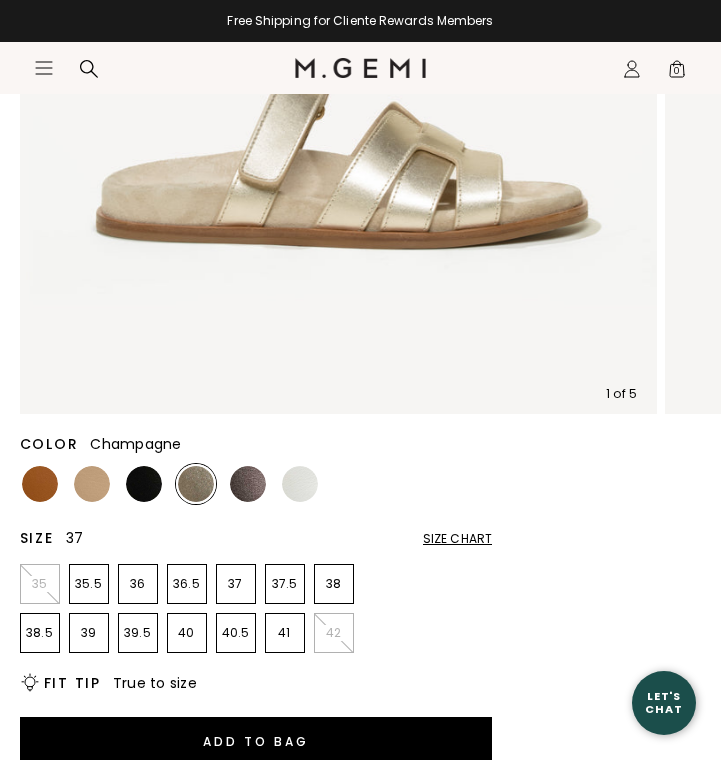 click on "37" at bounding box center [236, 584] 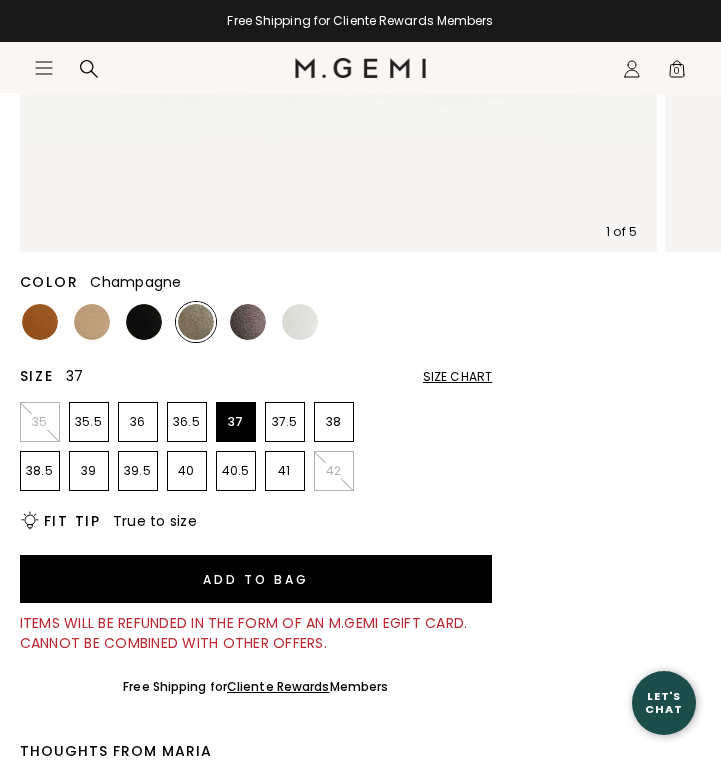 scroll, scrollTop: 685, scrollLeft: 0, axis: vertical 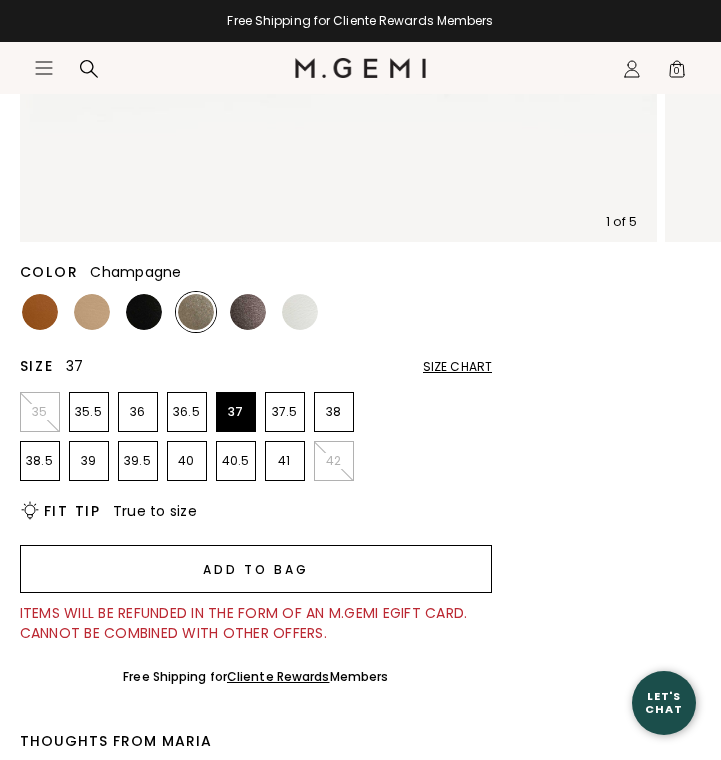 click on "Add to Bag" at bounding box center [256, 569] 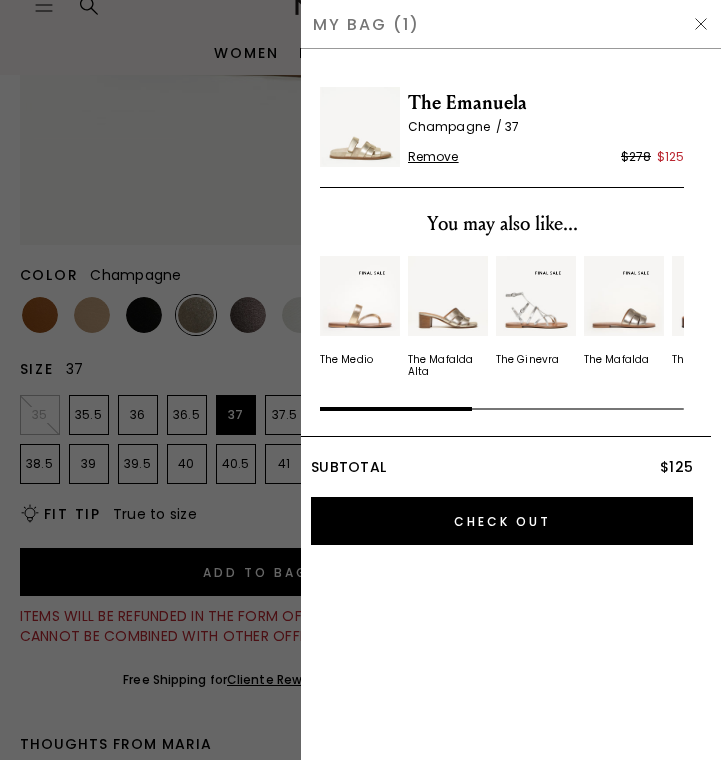 scroll, scrollTop: 0, scrollLeft: 0, axis: both 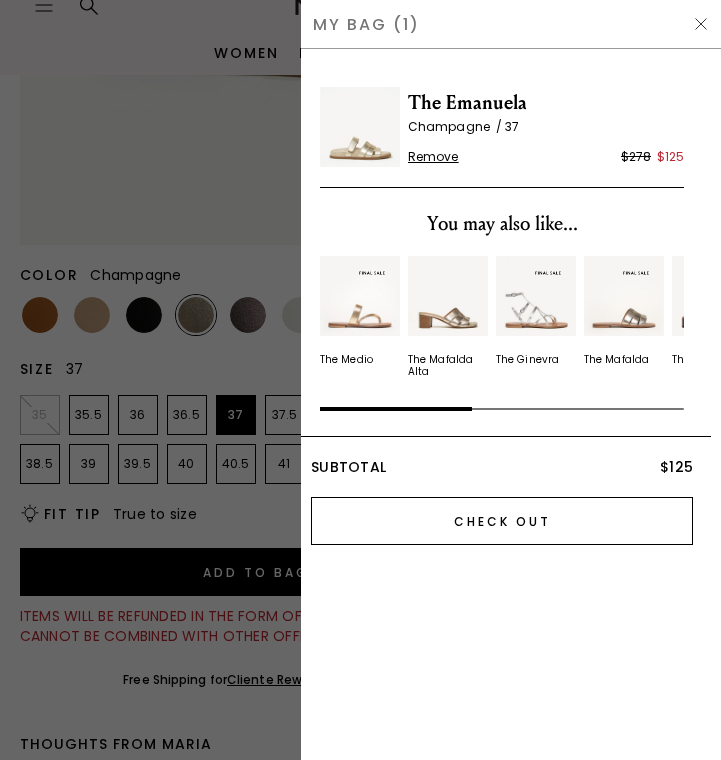 click on "Check Out" at bounding box center (502, 521) 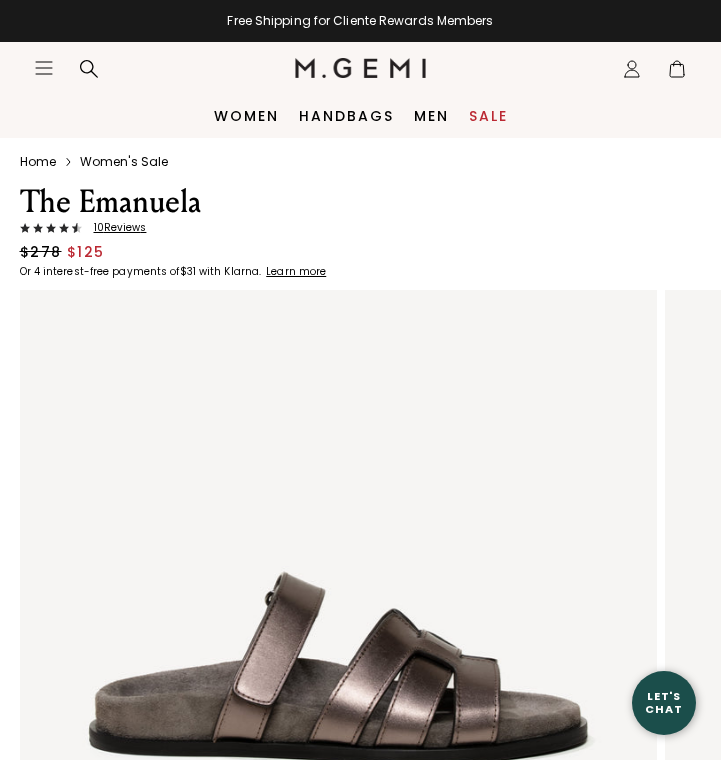 scroll, scrollTop: 0, scrollLeft: 0, axis: both 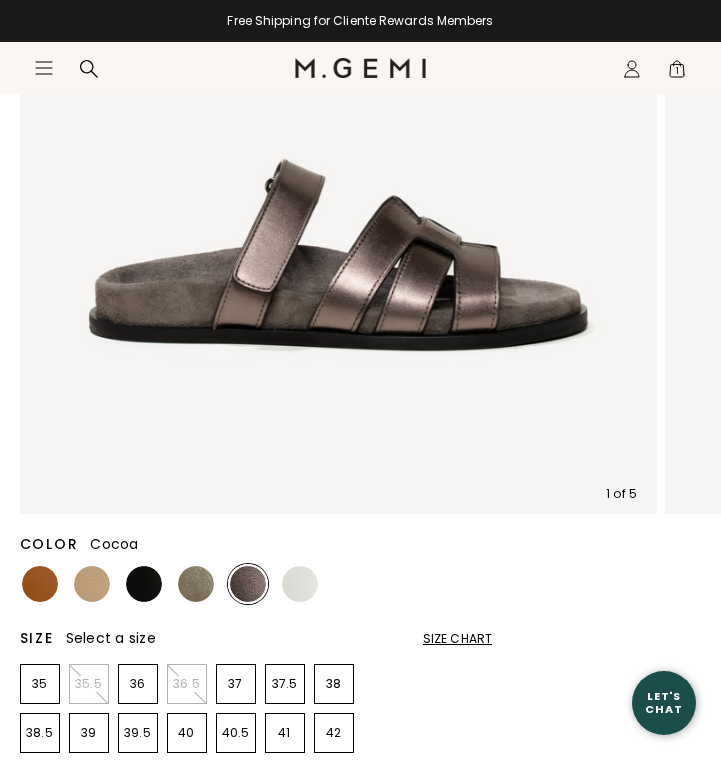 click at bounding box center (248, 584) 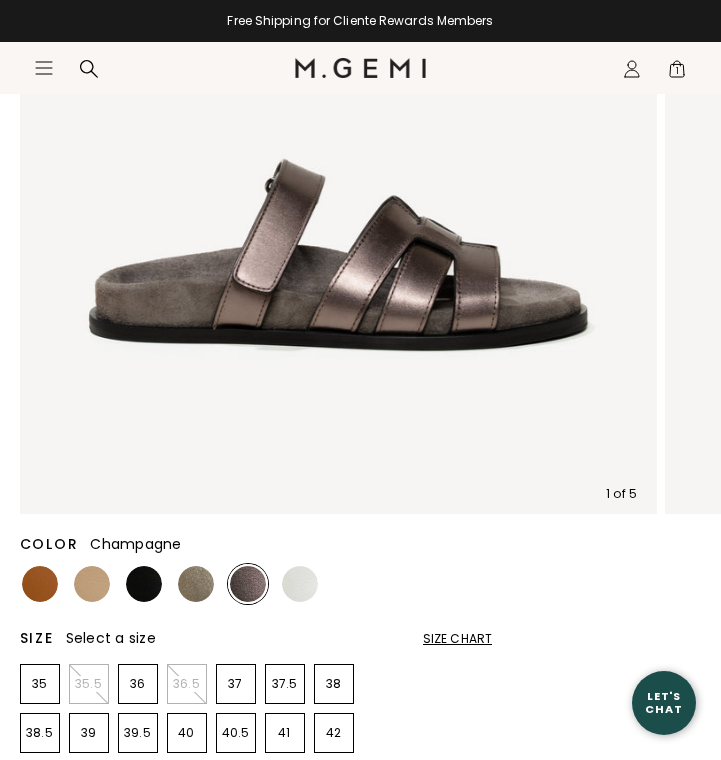 click at bounding box center [196, 584] 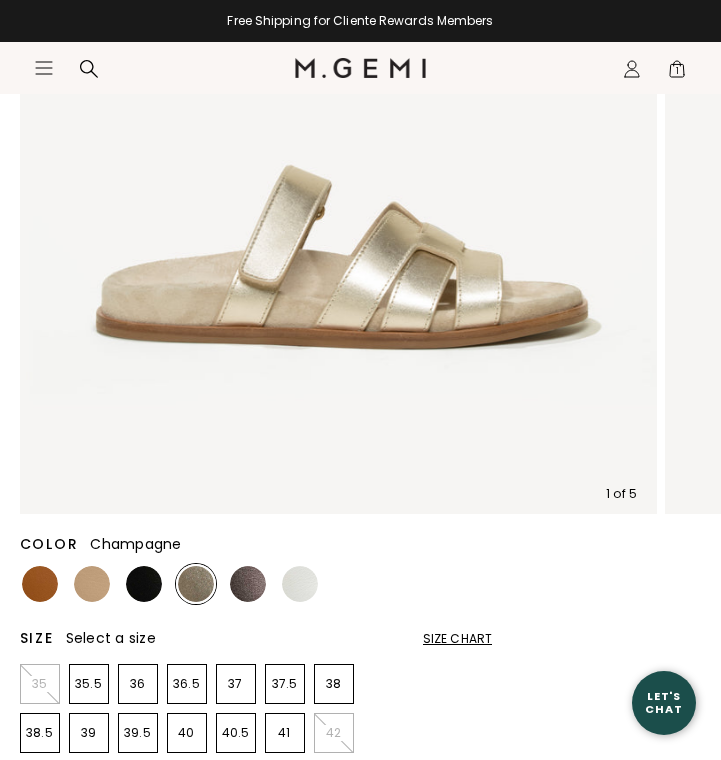 scroll, scrollTop: 0, scrollLeft: 0, axis: both 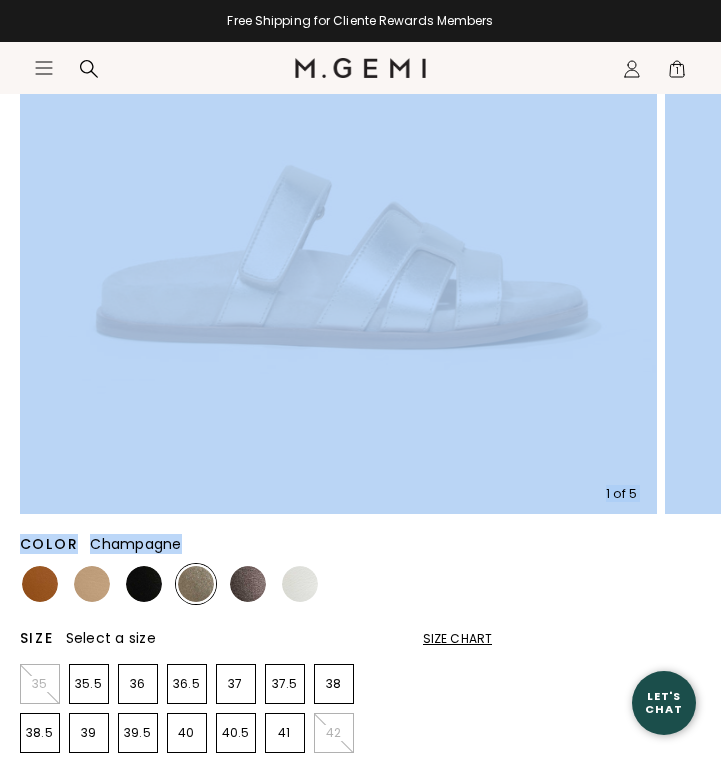 drag, startPoint x: 198, startPoint y: 540, endPoint x: 111, endPoint y: 365, distance: 195.43285 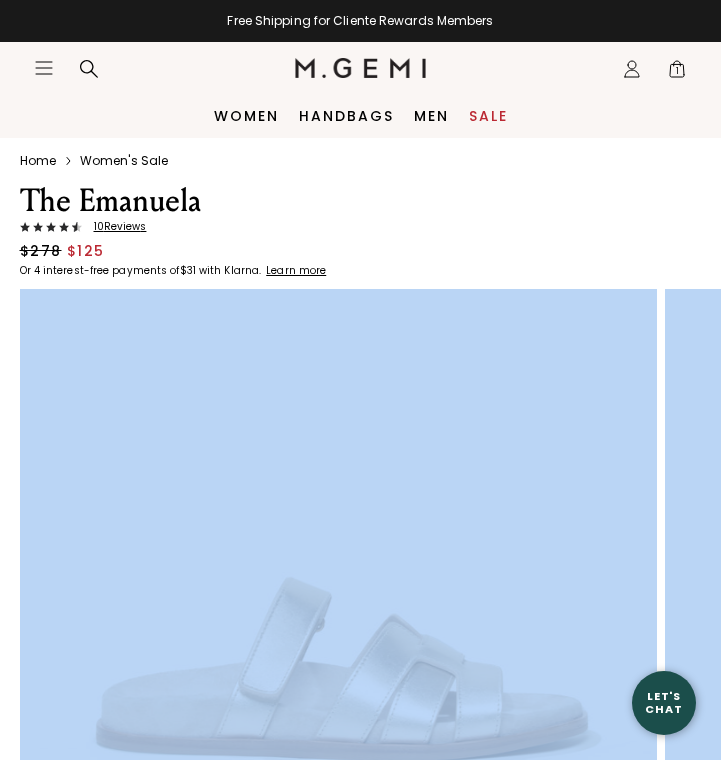 scroll, scrollTop: 0, scrollLeft: 0, axis: both 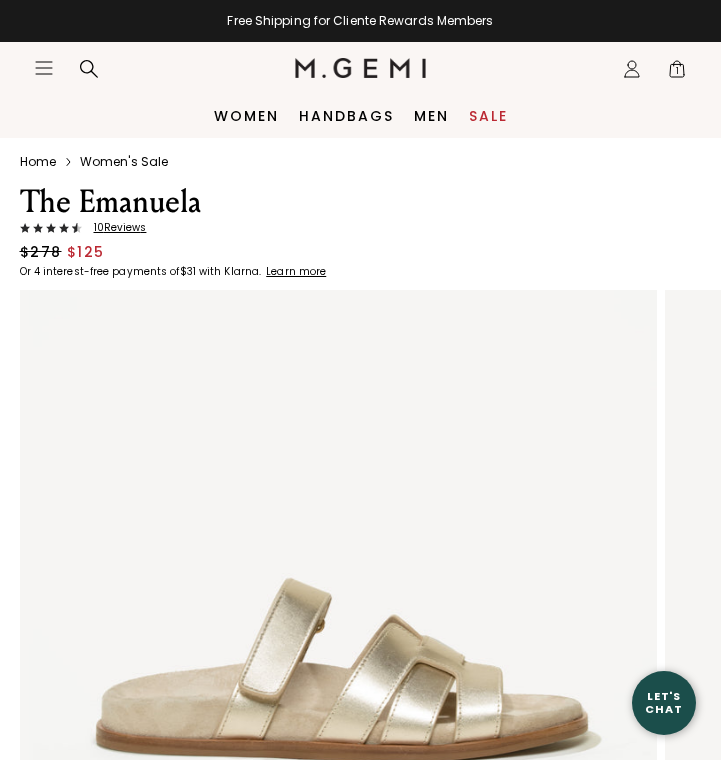 click on "The Emanuela" at bounding box center [173, 202] 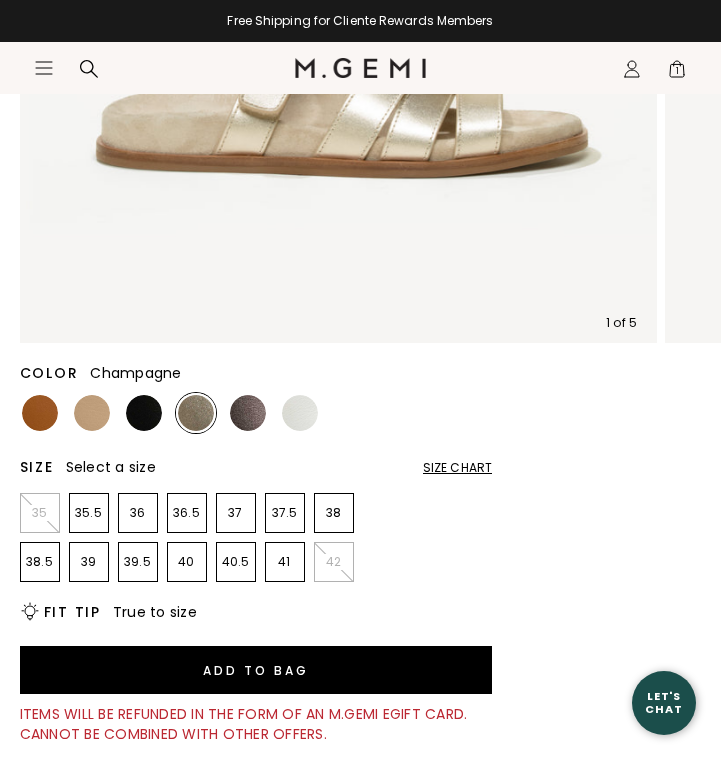 scroll, scrollTop: 904, scrollLeft: 0, axis: vertical 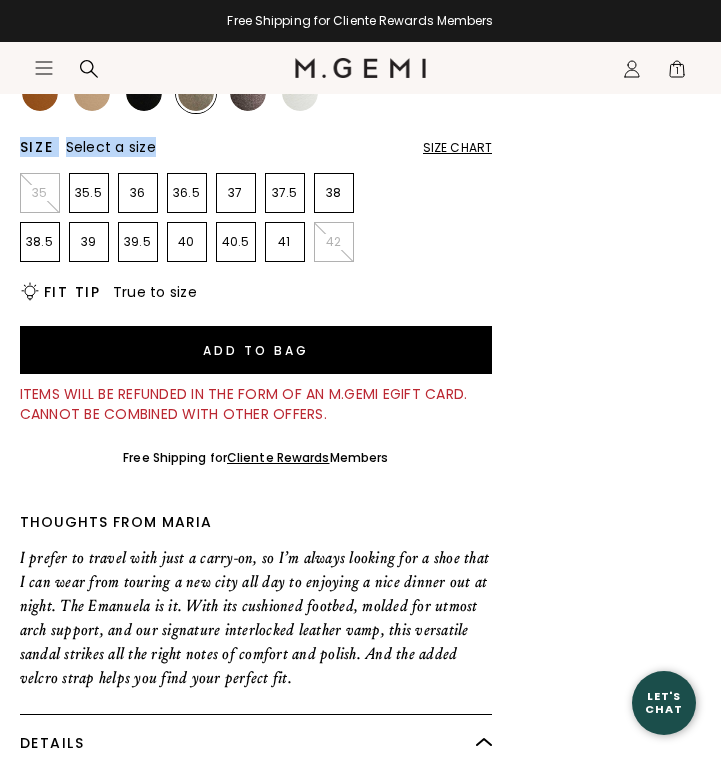 drag, startPoint x: 22, startPoint y: 196, endPoint x: 238, endPoint y: 155, distance: 219.85677 